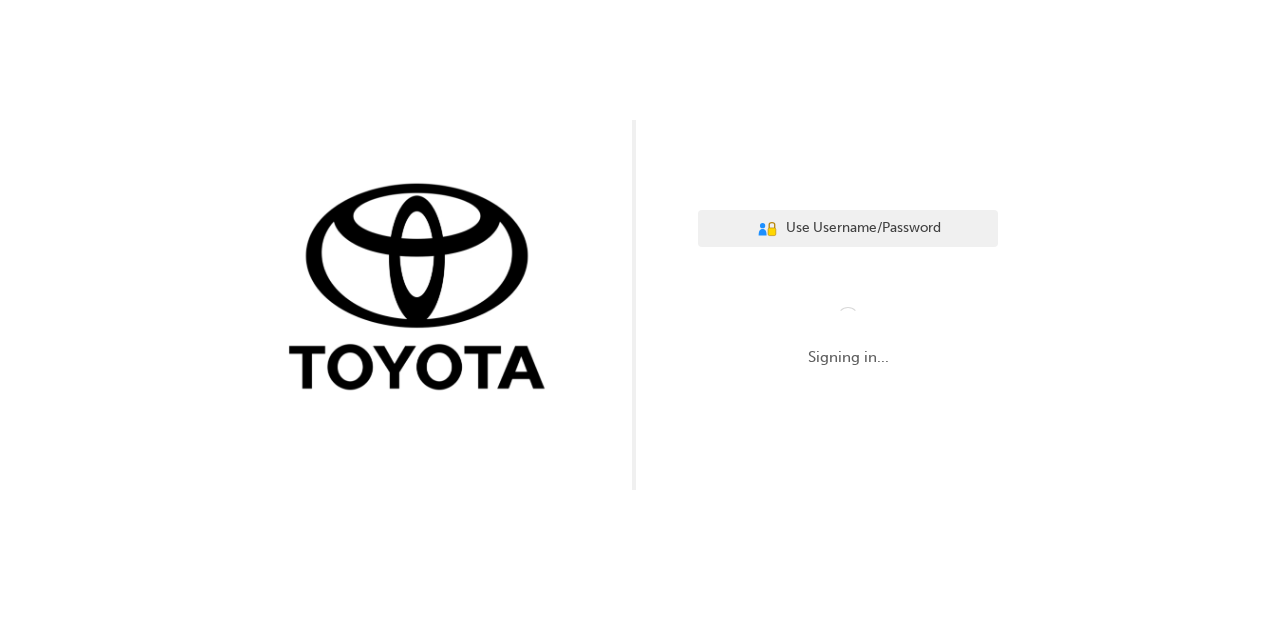scroll, scrollTop: 0, scrollLeft: 0, axis: both 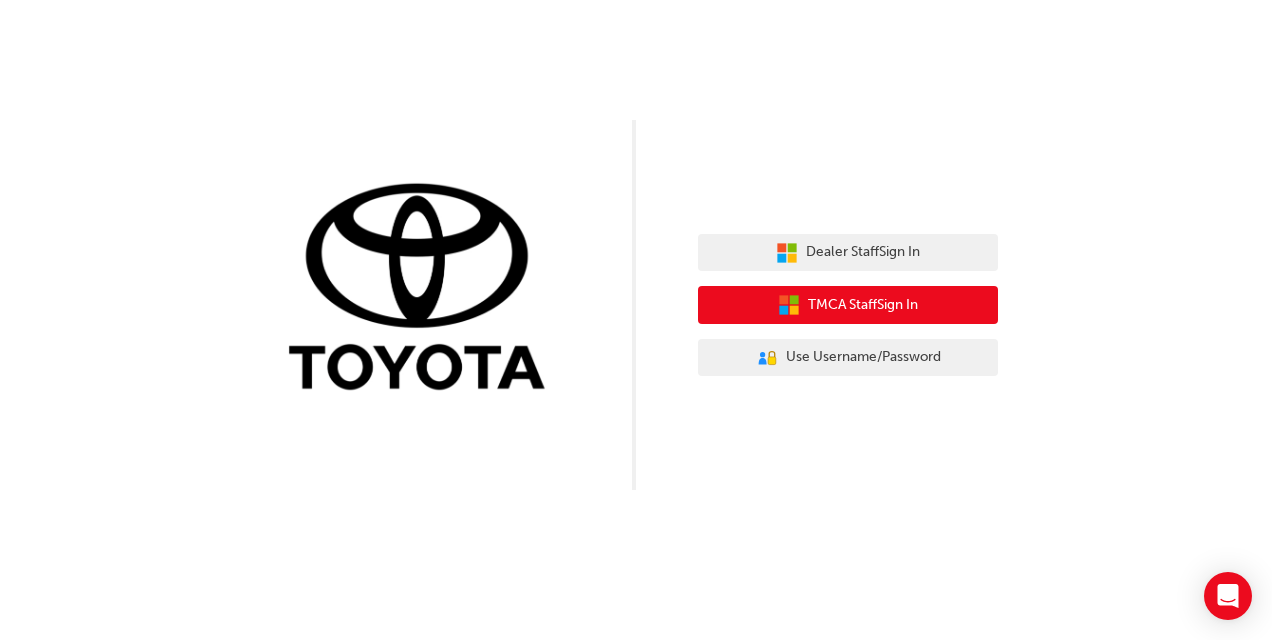 click on "TMCA Staff  Sign In" at bounding box center [863, 305] 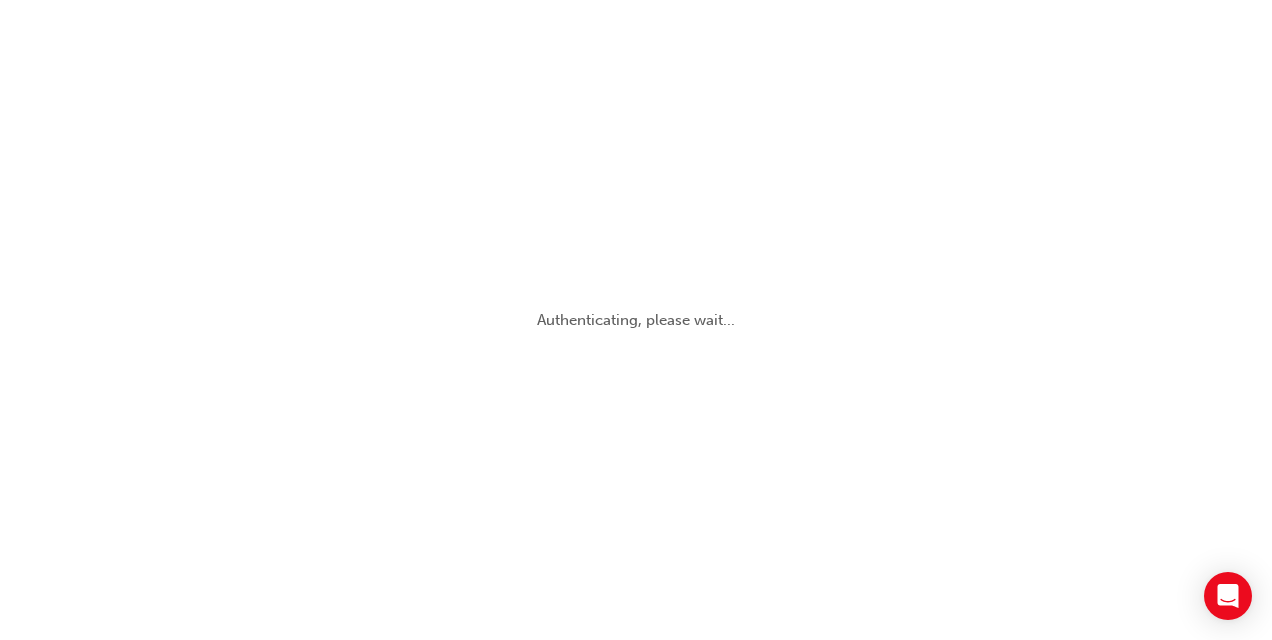 scroll, scrollTop: 0, scrollLeft: 0, axis: both 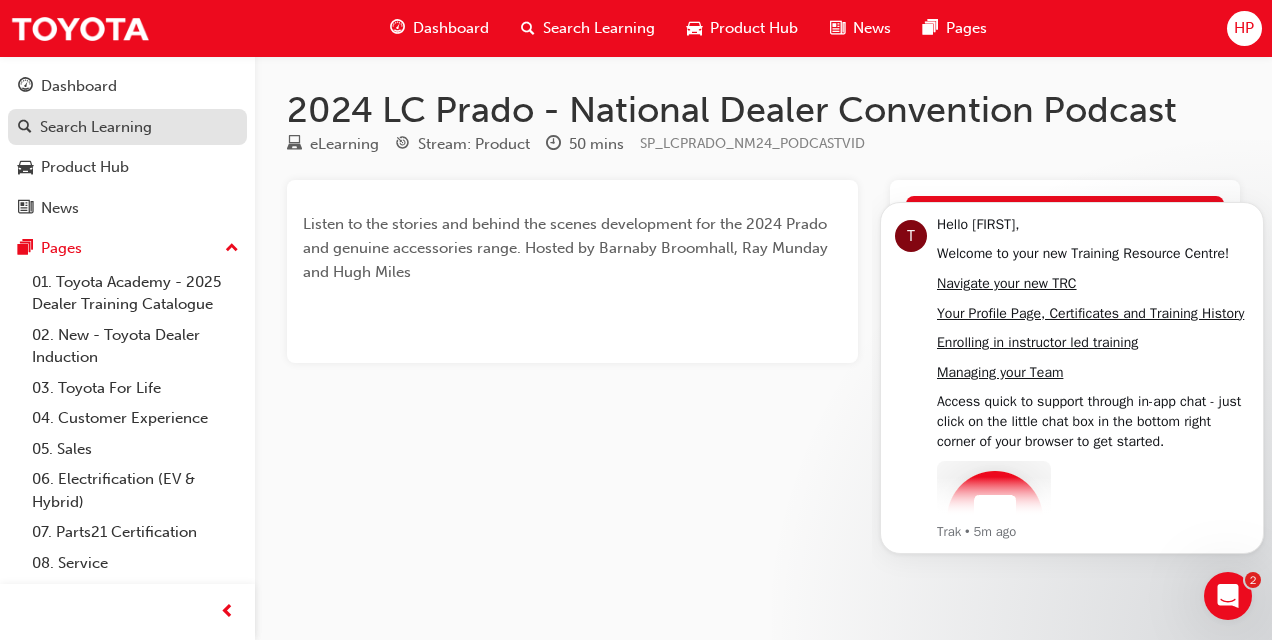 click on "Search Learning" at bounding box center (96, 127) 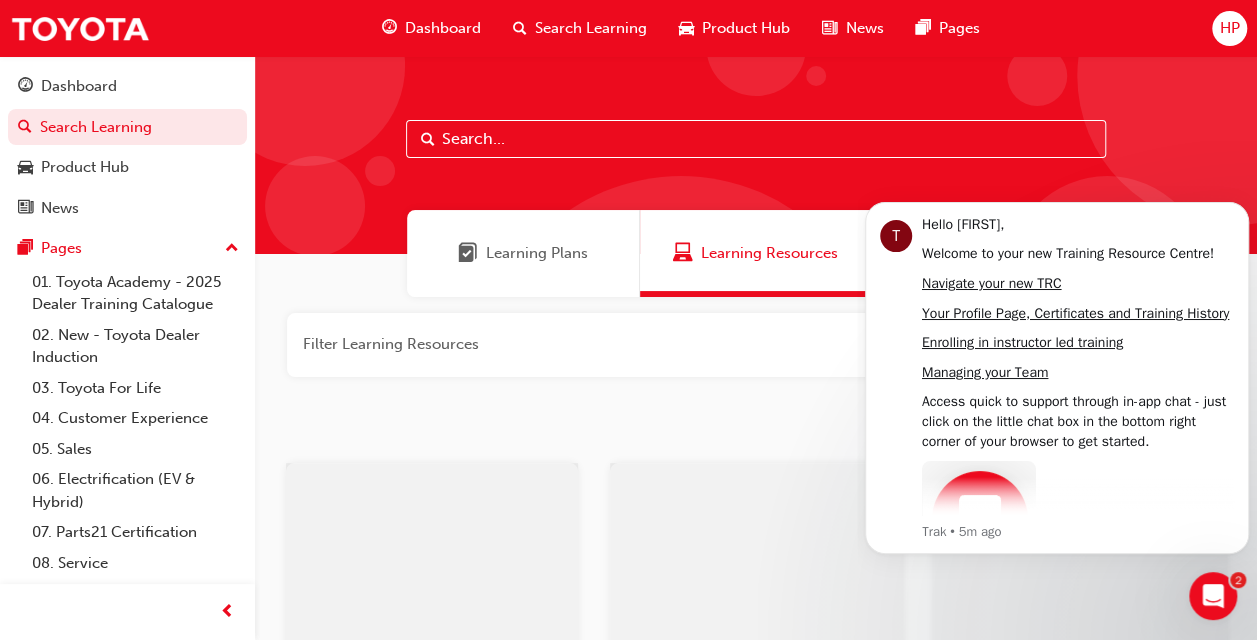 click at bounding box center (756, 139) 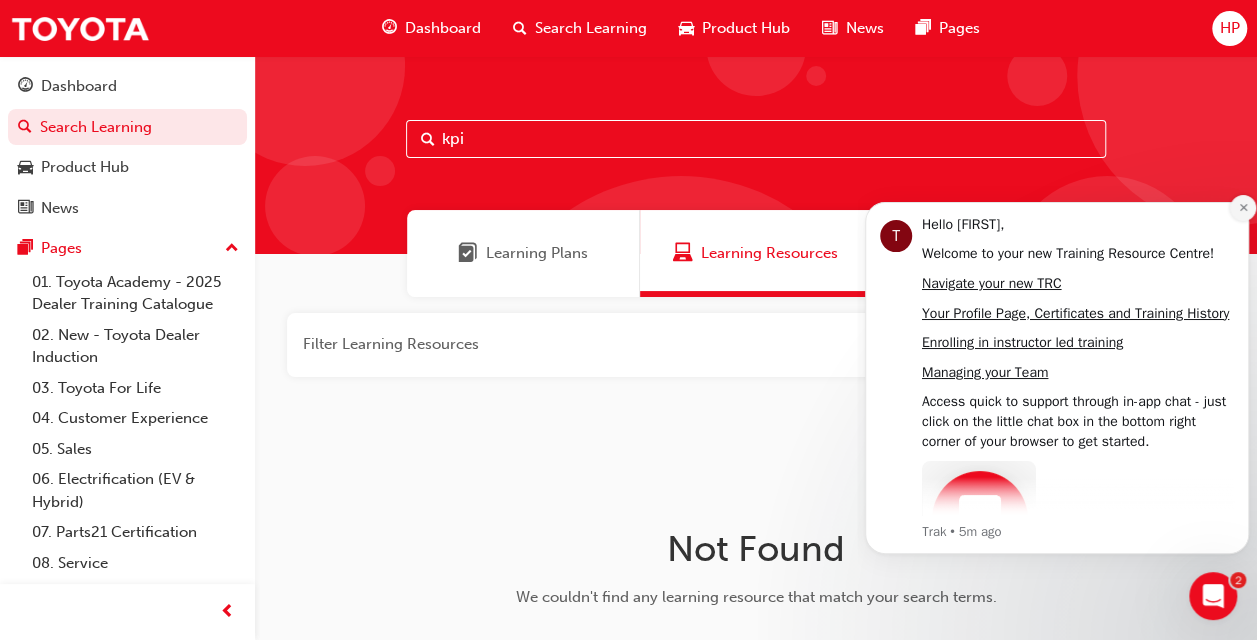 click 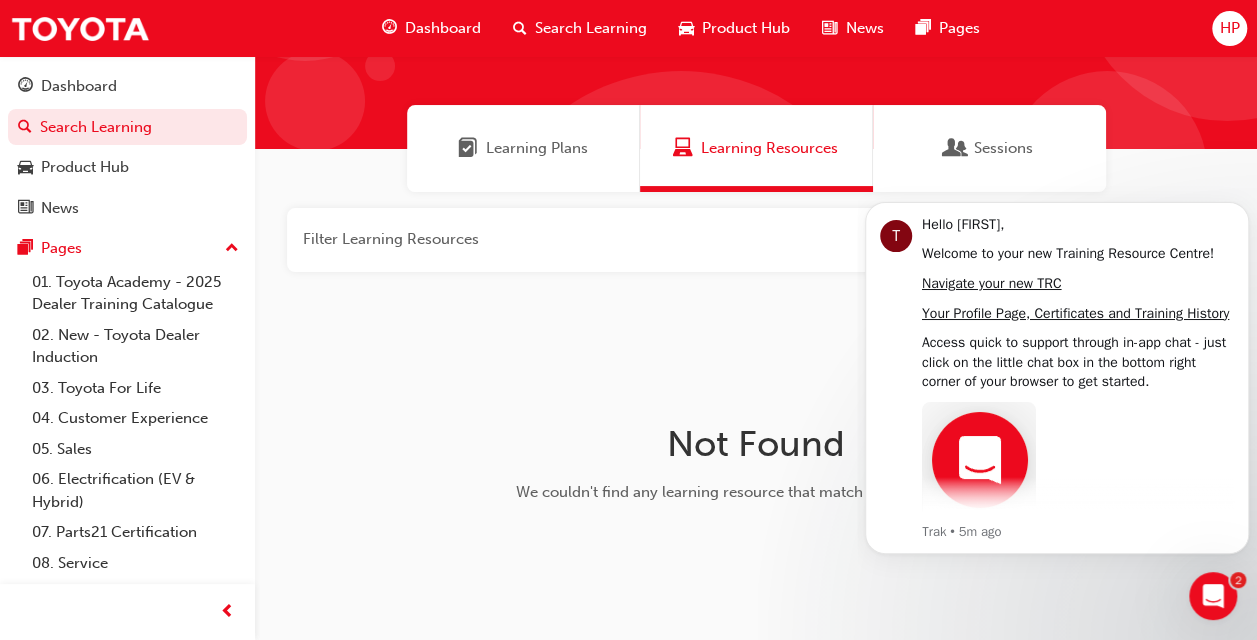 scroll, scrollTop: 106, scrollLeft: 0, axis: vertical 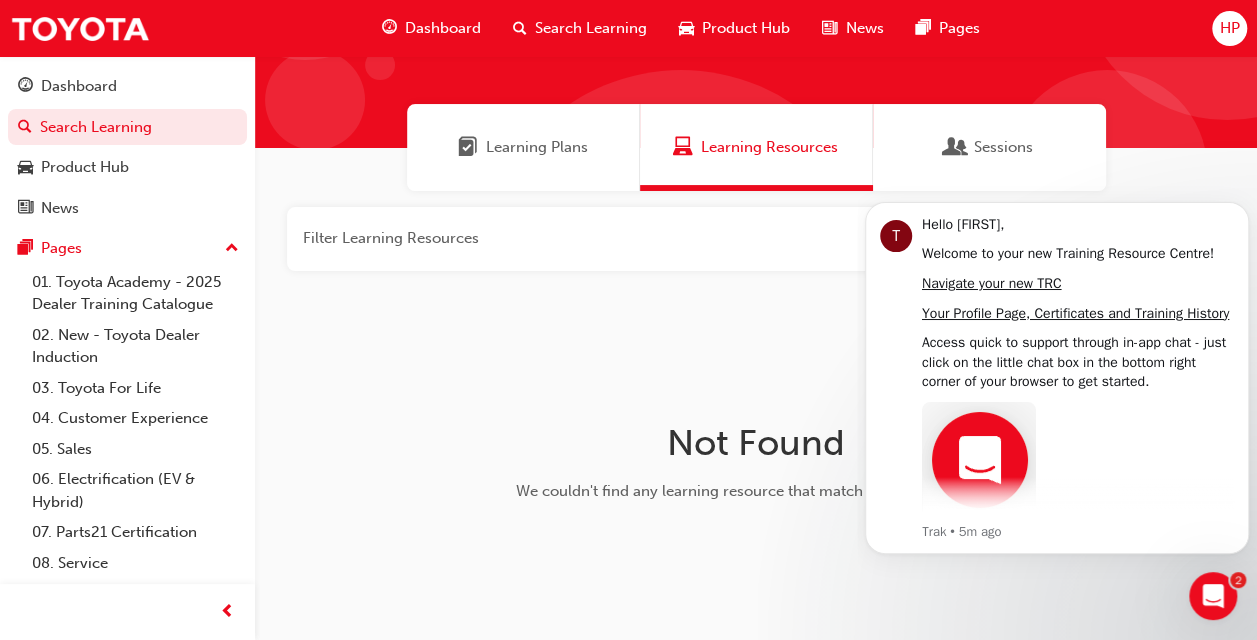click on "Learning Plans" at bounding box center [523, 147] 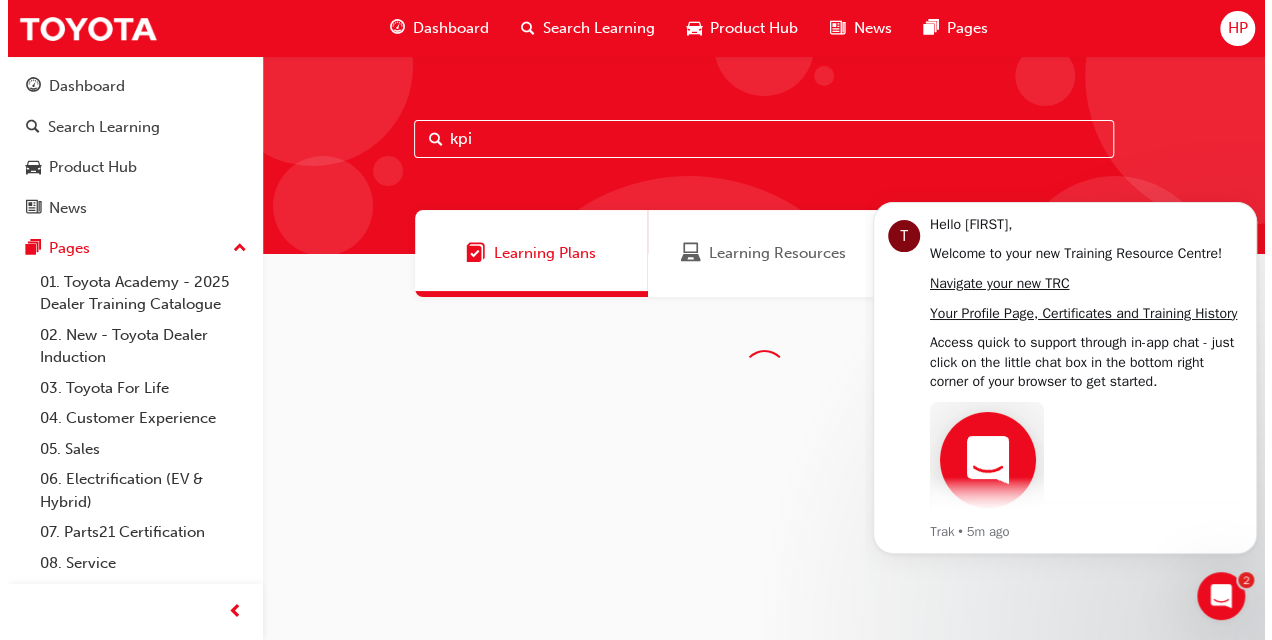 scroll, scrollTop: 0, scrollLeft: 0, axis: both 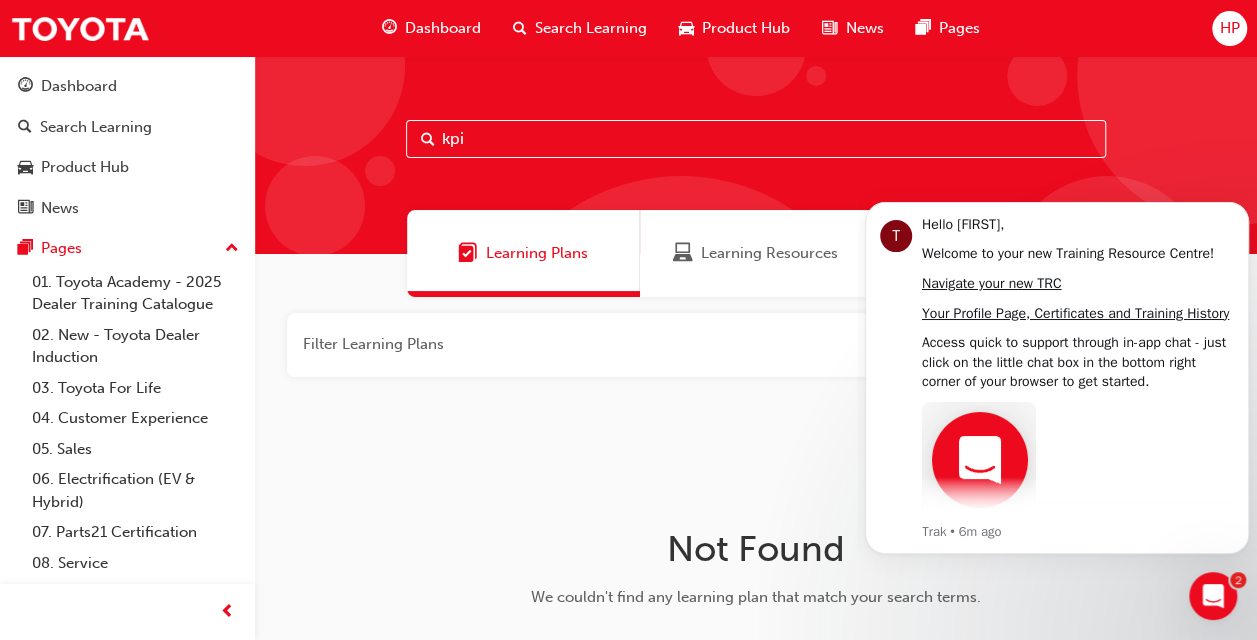 click on "kpi" at bounding box center [756, 139] 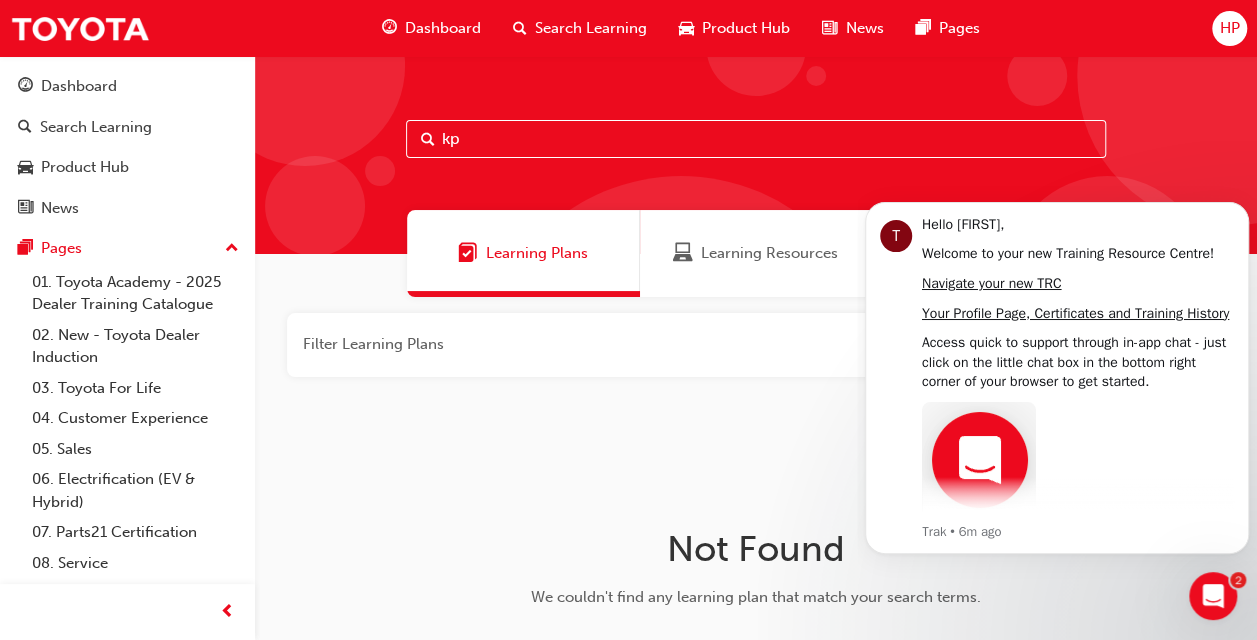 type on "k" 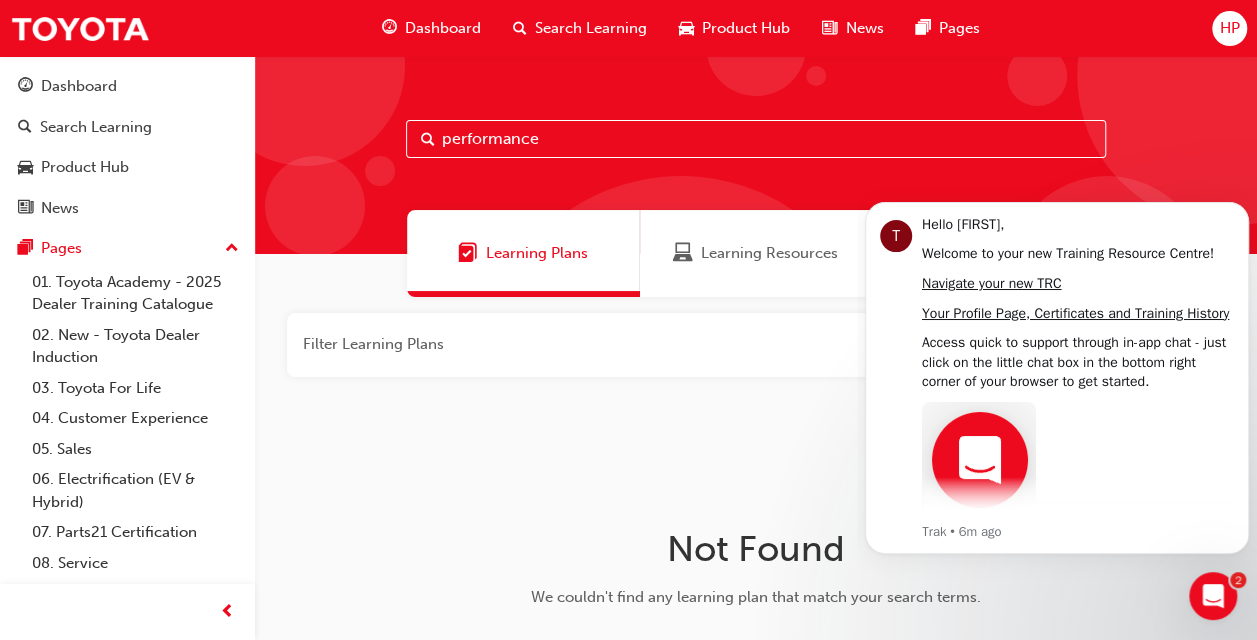 type on "performance" 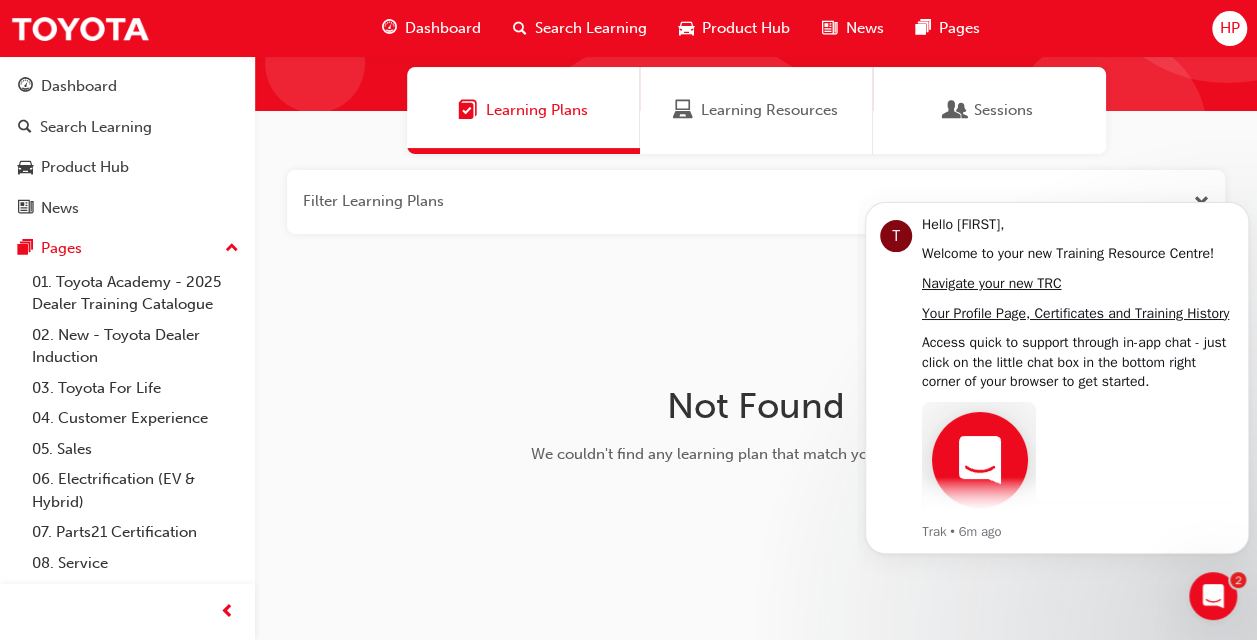 scroll, scrollTop: 161, scrollLeft: 0, axis: vertical 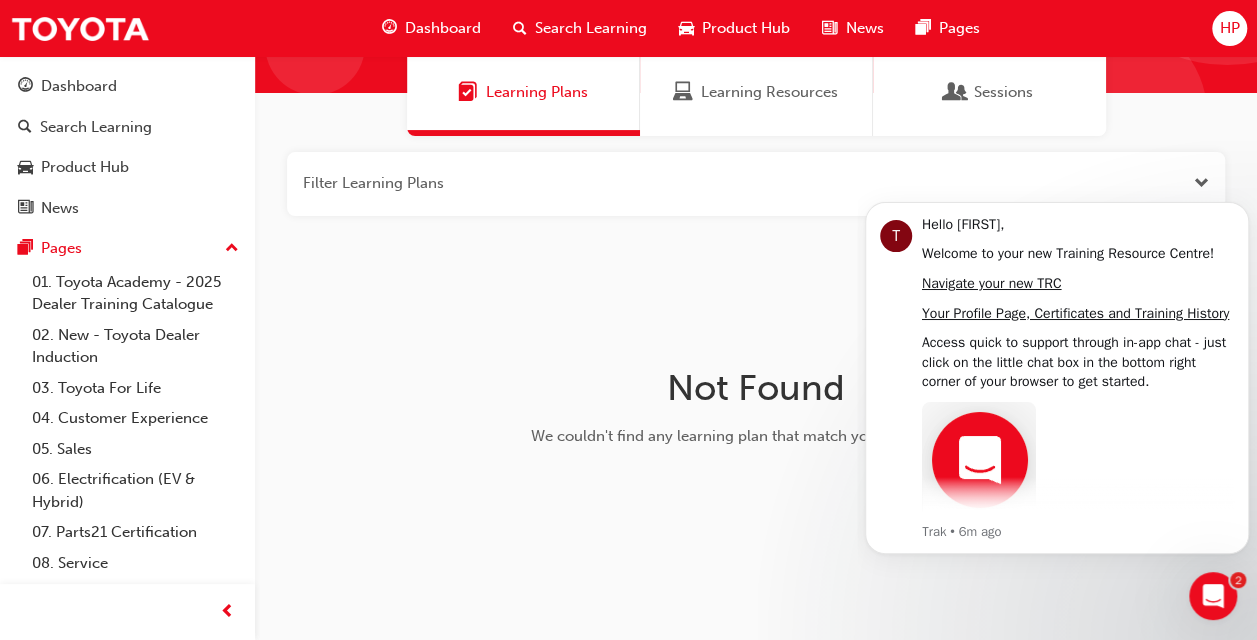 click on "Sessions" at bounding box center (989, 92) 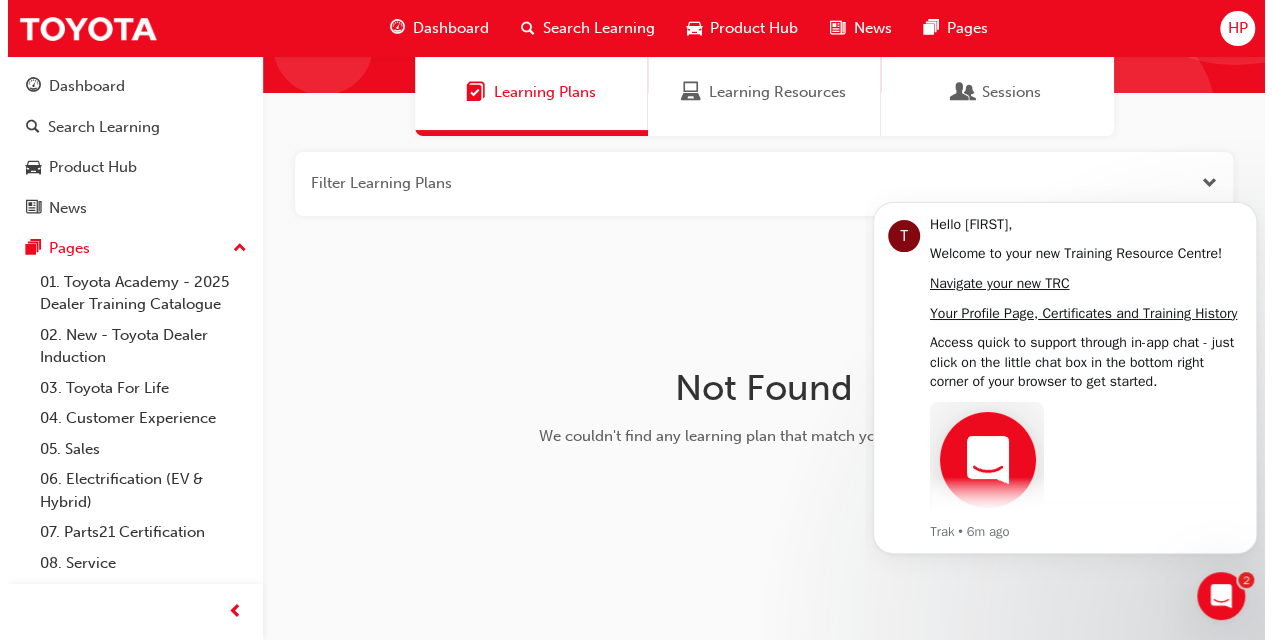 scroll, scrollTop: 0, scrollLeft: 0, axis: both 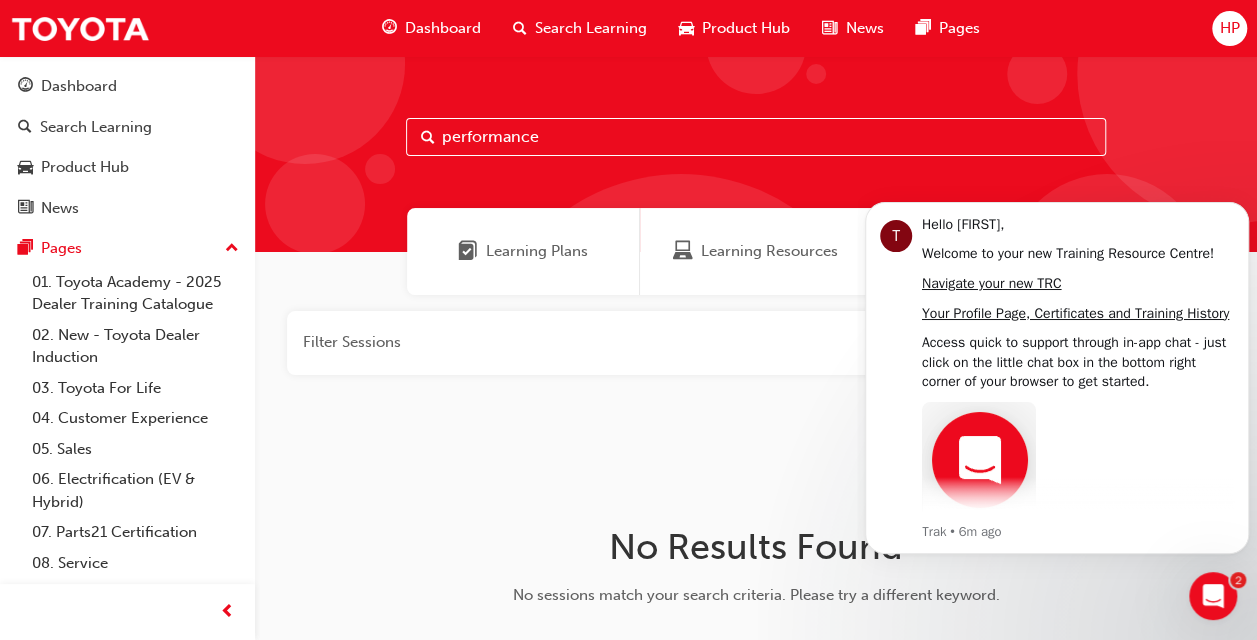 click on "Learning Resources" at bounding box center [769, 251] 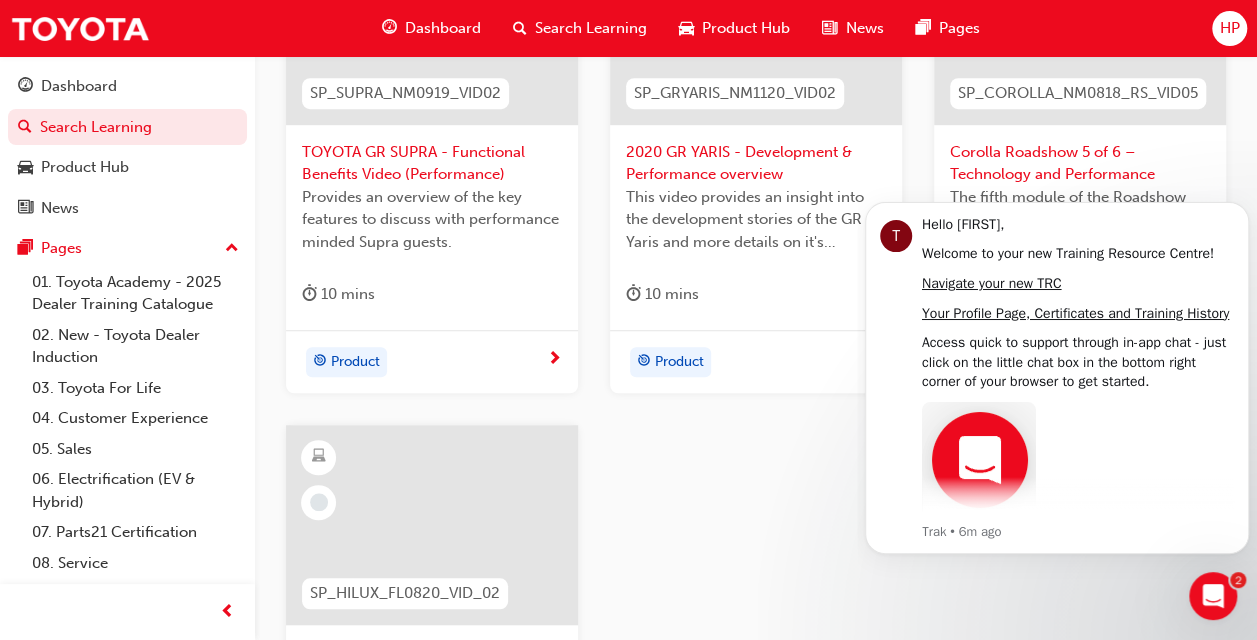 scroll, scrollTop: 659, scrollLeft: 0, axis: vertical 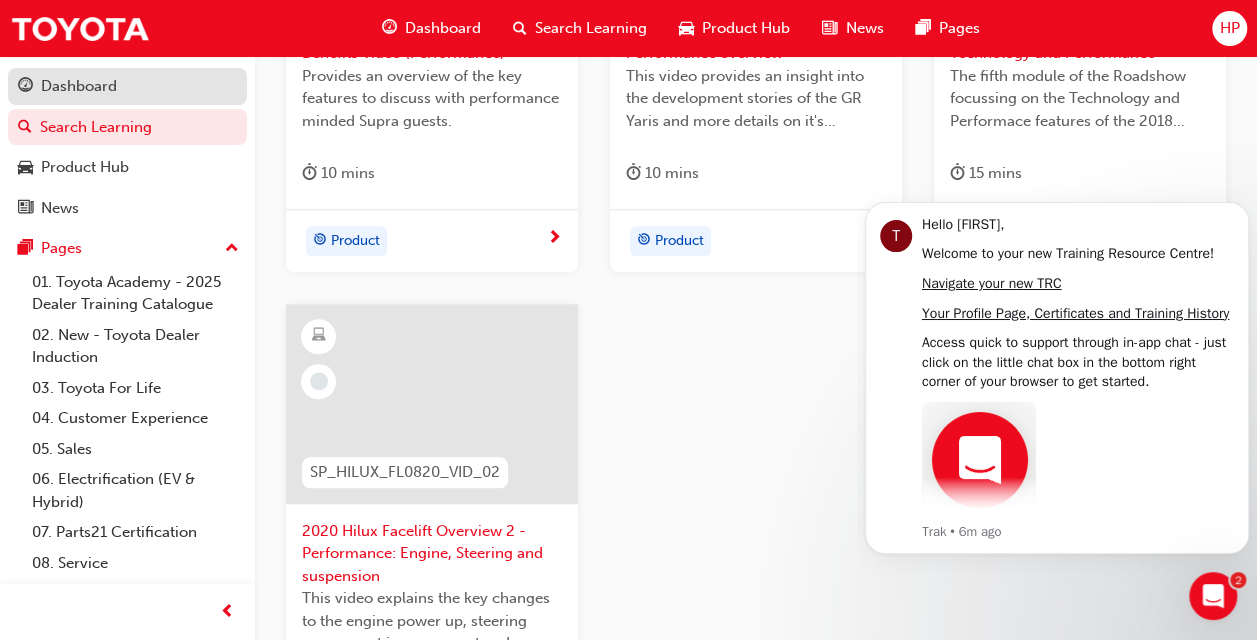 click on "Dashboard" at bounding box center [127, 86] 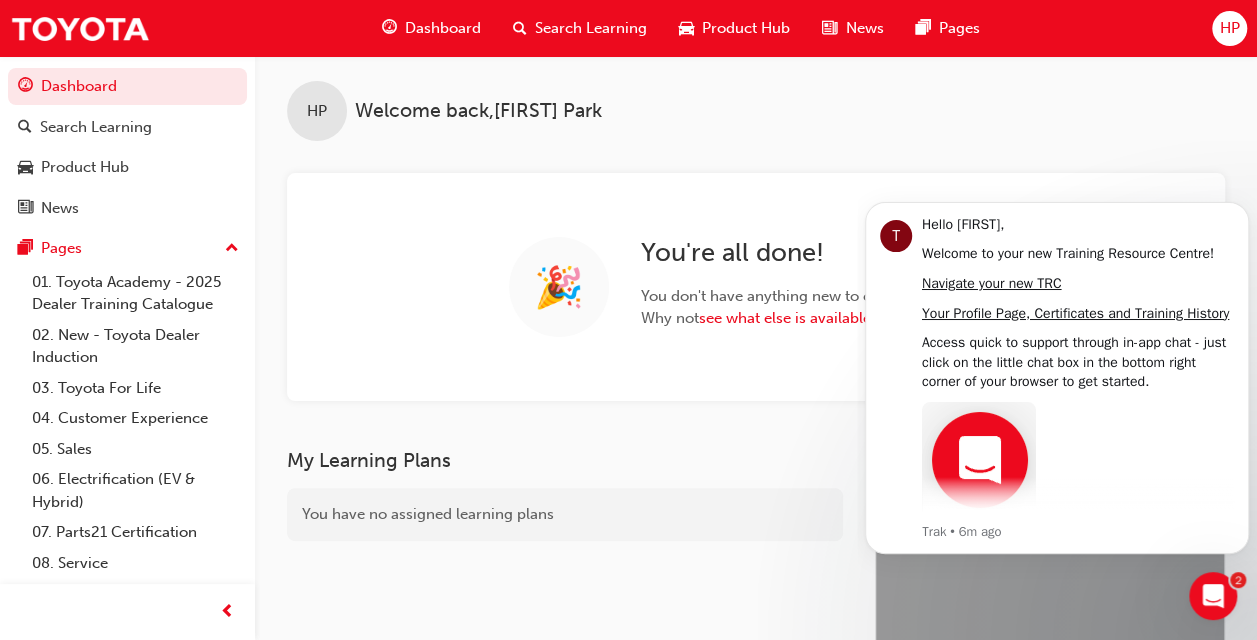 scroll, scrollTop: 0, scrollLeft: 0, axis: both 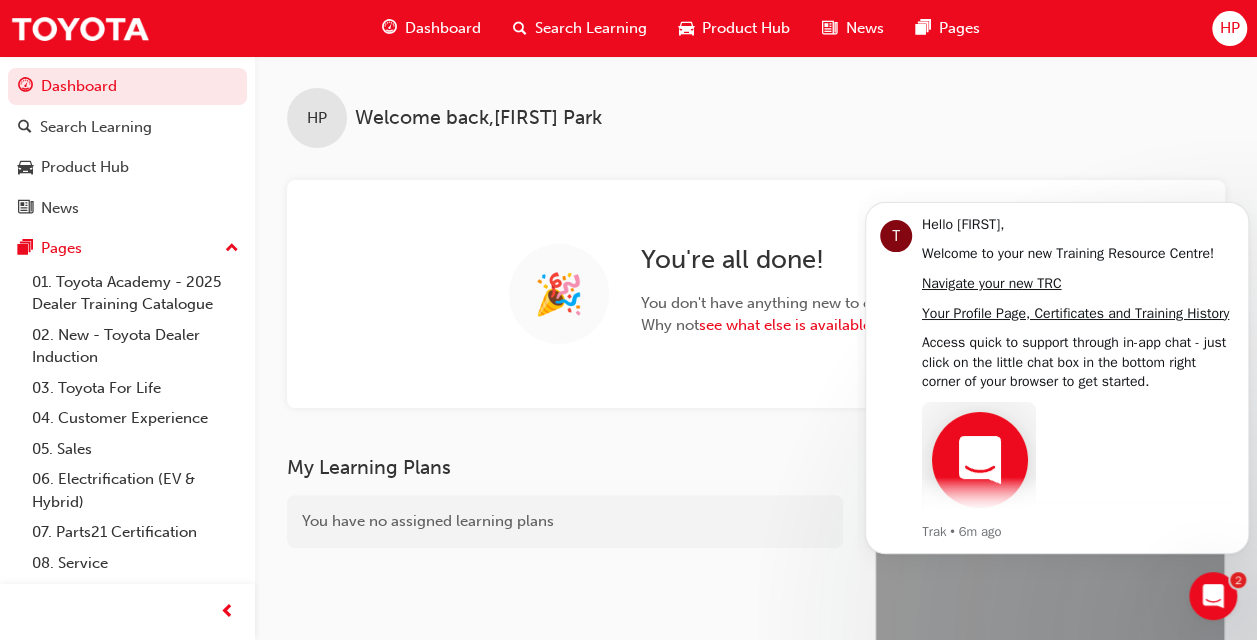 click on "Search Learning" at bounding box center (591, 28) 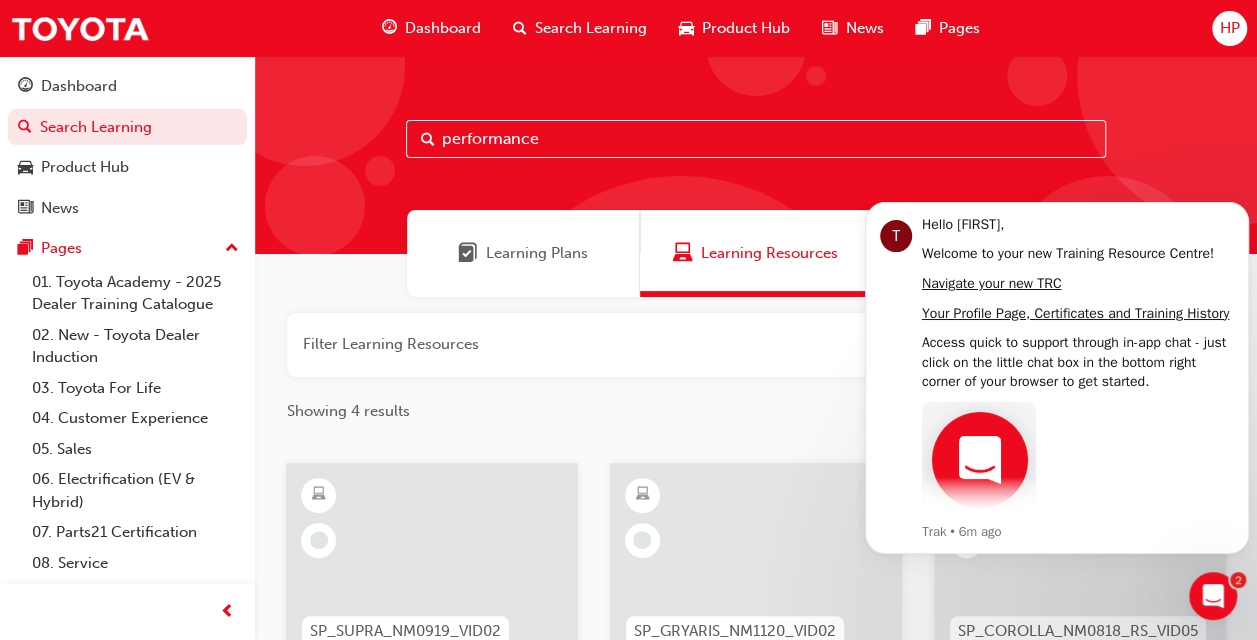 click on "News" at bounding box center (864, 28) 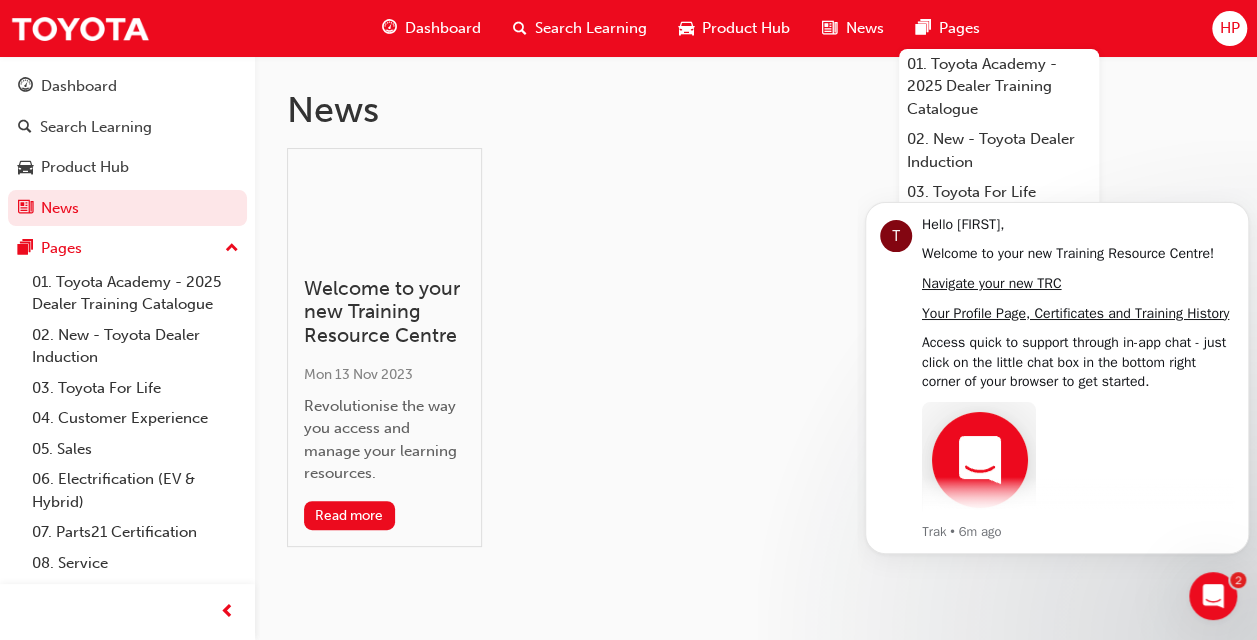click on "Pages" at bounding box center [958, 28] 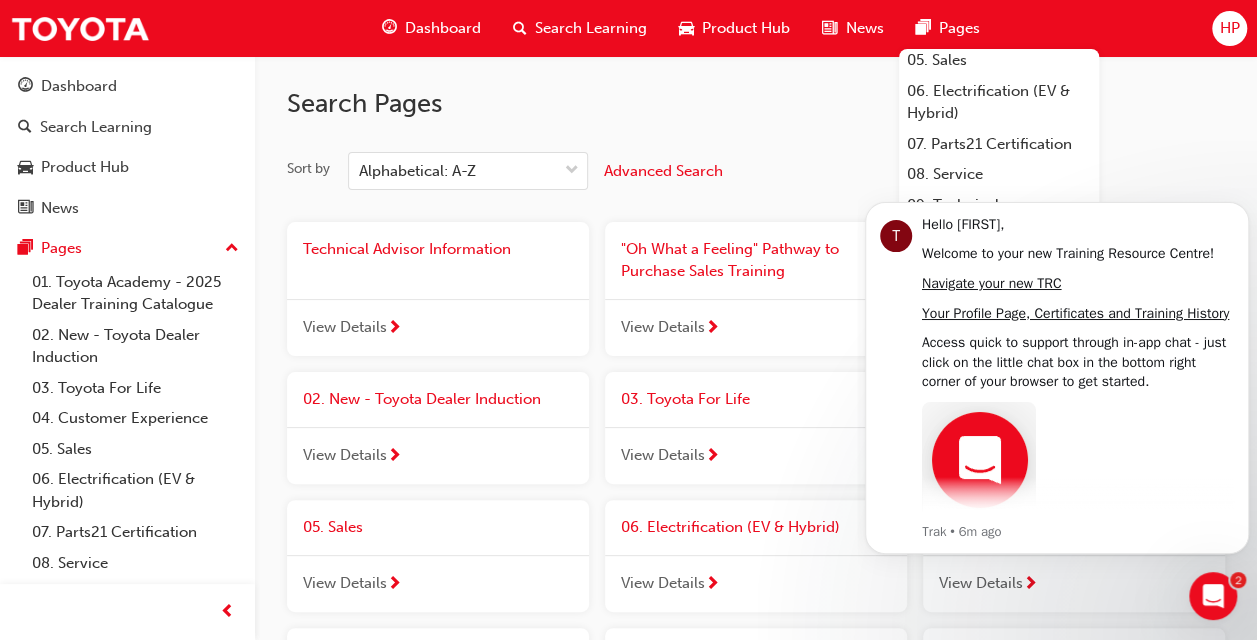 scroll, scrollTop: 237, scrollLeft: 0, axis: vertical 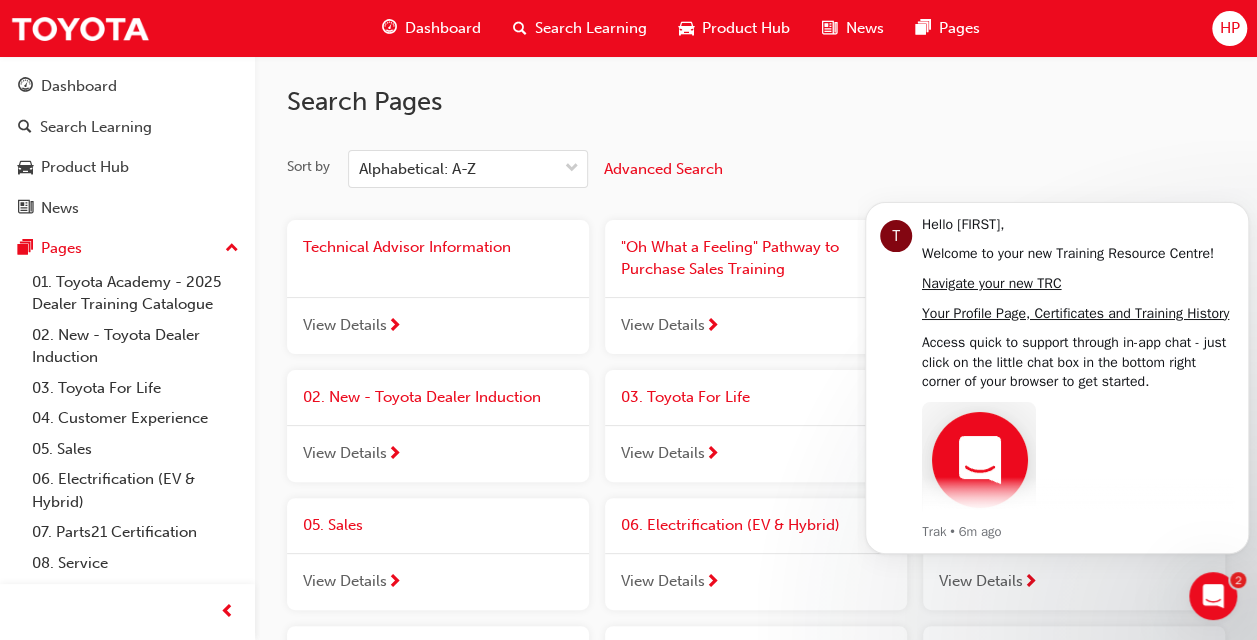 click on "Advanced Search" at bounding box center (663, 169) 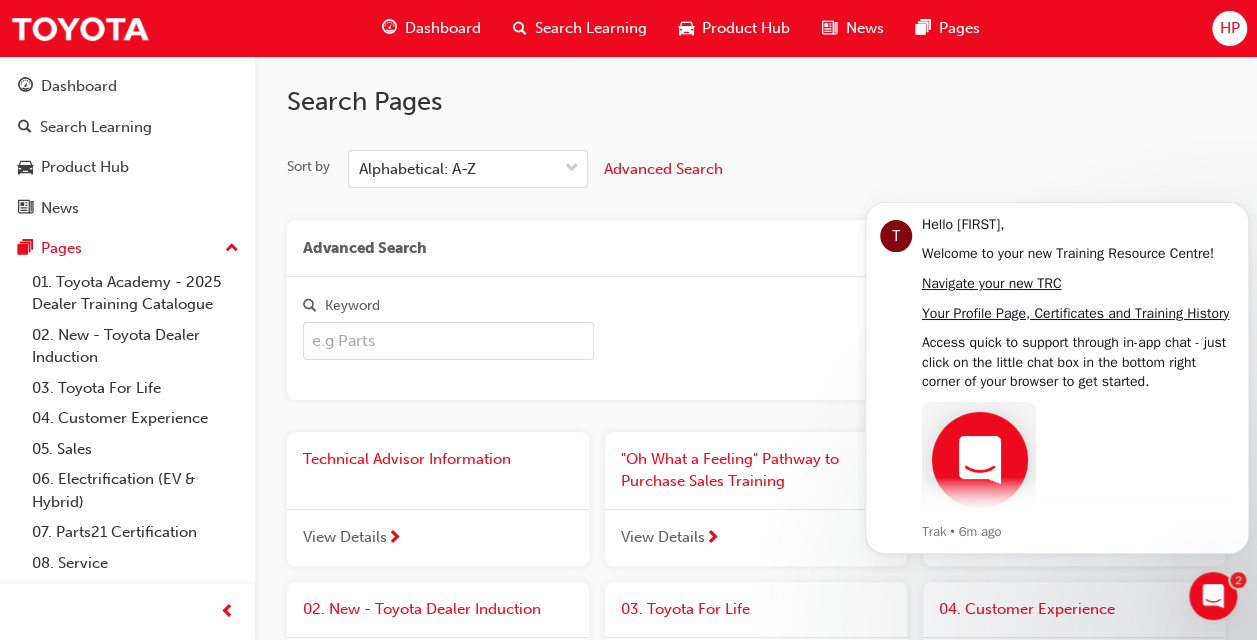 click on "Keyword" at bounding box center [448, 341] 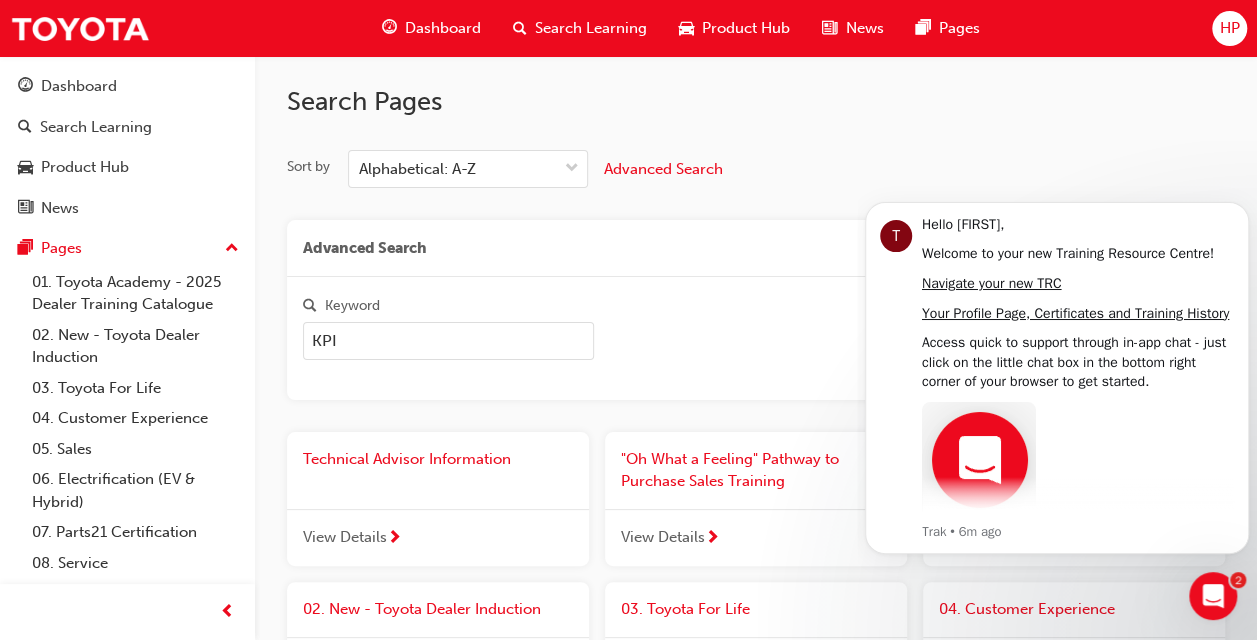 type on "KPI" 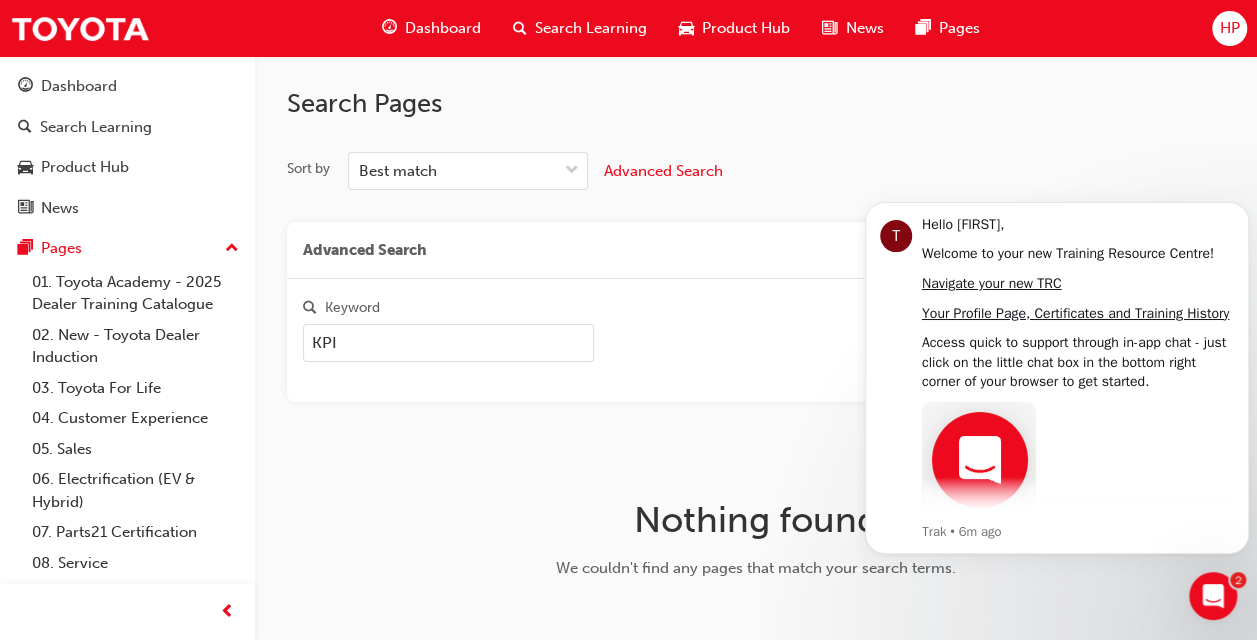 scroll, scrollTop: 132, scrollLeft: 0, axis: vertical 